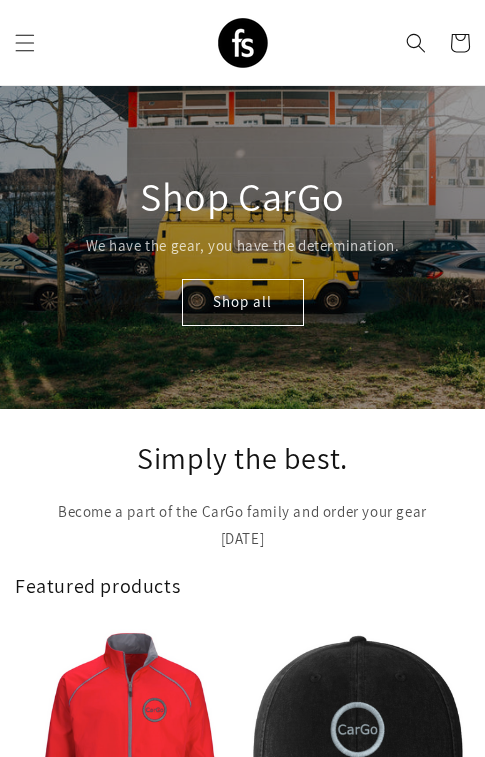 scroll, scrollTop: 0, scrollLeft: 0, axis: both 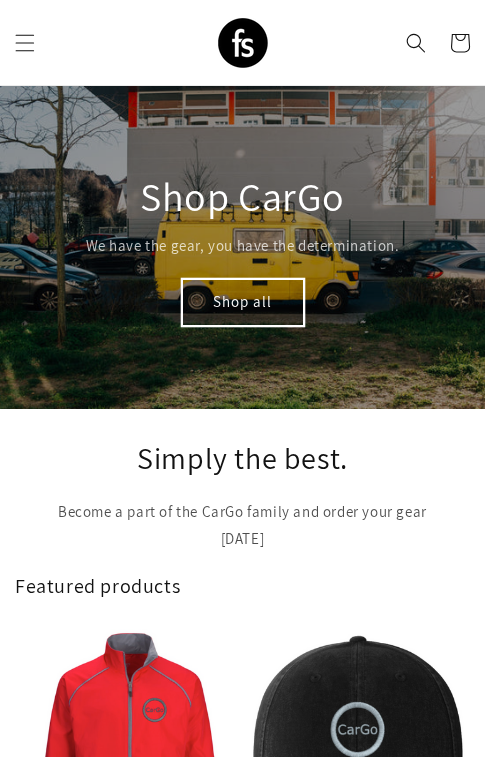 click on "Shop all" at bounding box center (243, 302) 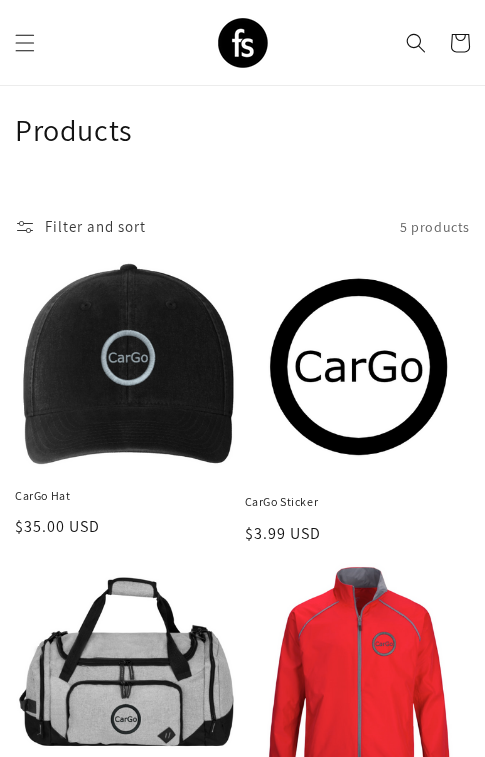 scroll, scrollTop: 29, scrollLeft: 0, axis: vertical 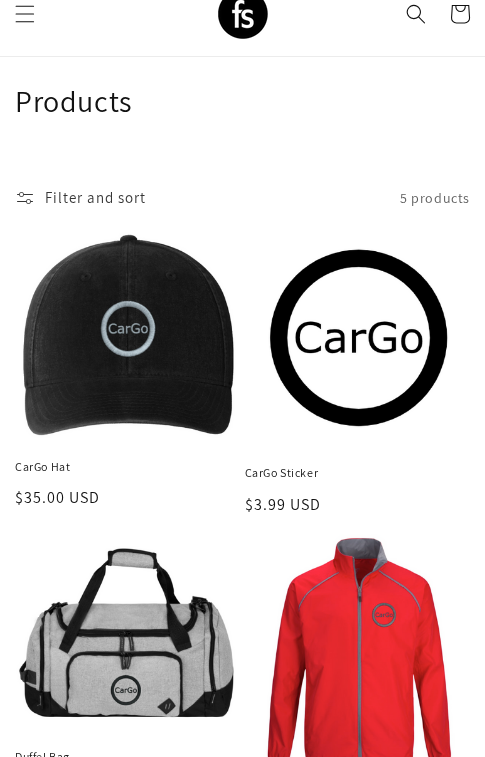 click on "CarGo Sticker" at bounding box center [358, 473] 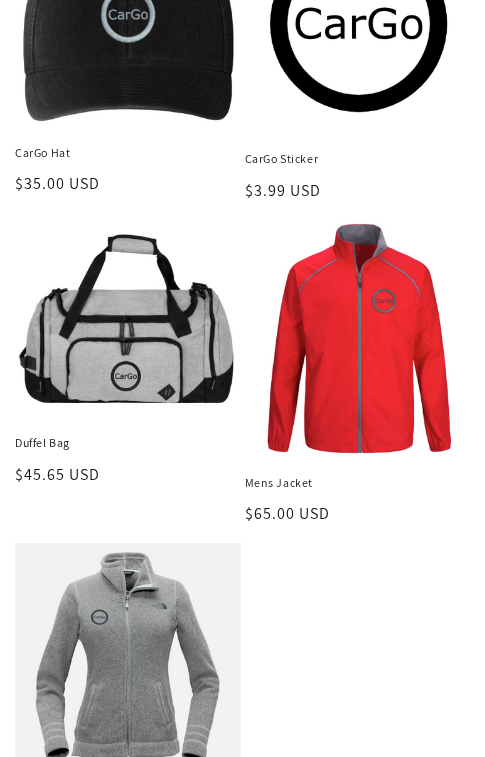scroll, scrollTop: 344, scrollLeft: 0, axis: vertical 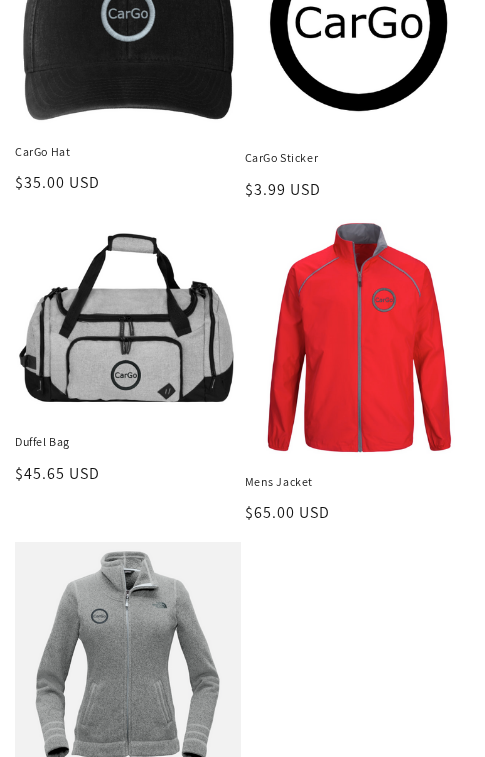 click on "Mens Jacket" at bounding box center [358, 482] 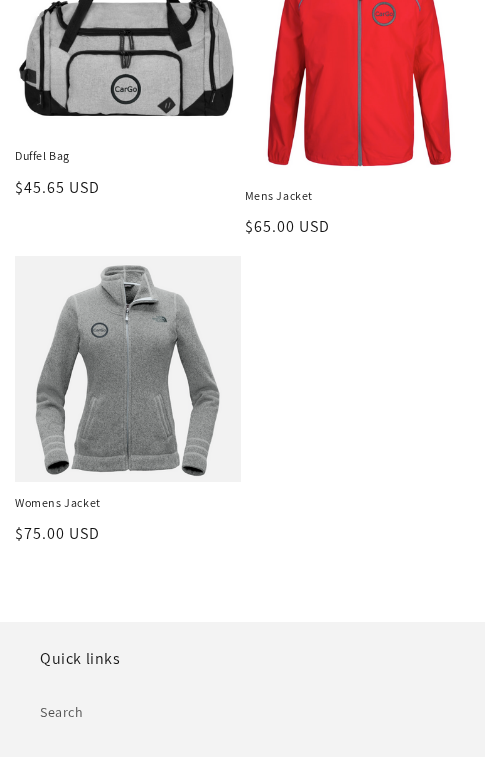 scroll, scrollTop: 659, scrollLeft: 0, axis: vertical 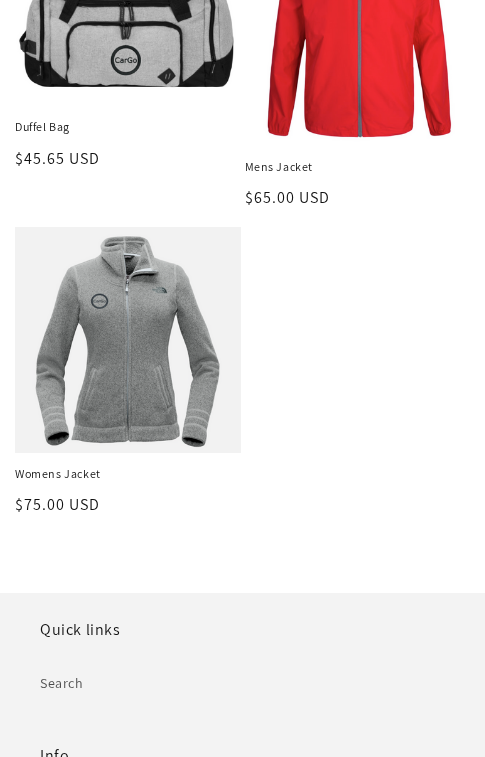 click on "Womens Jacket" at bounding box center (128, 474) 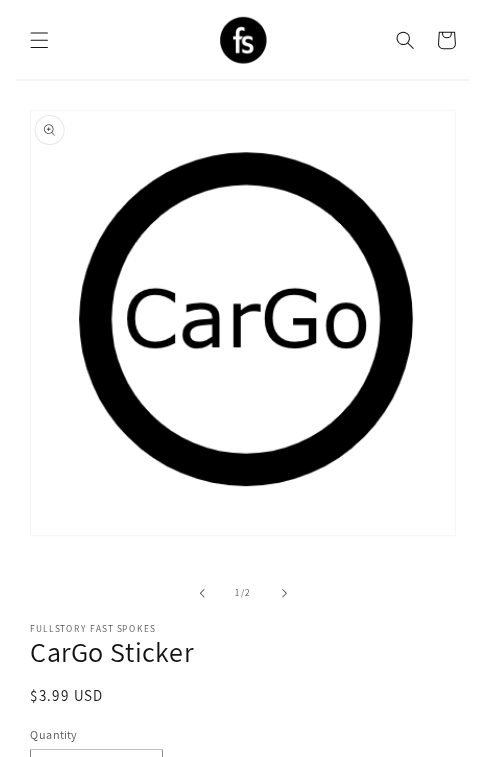 scroll, scrollTop: 0, scrollLeft: 0, axis: both 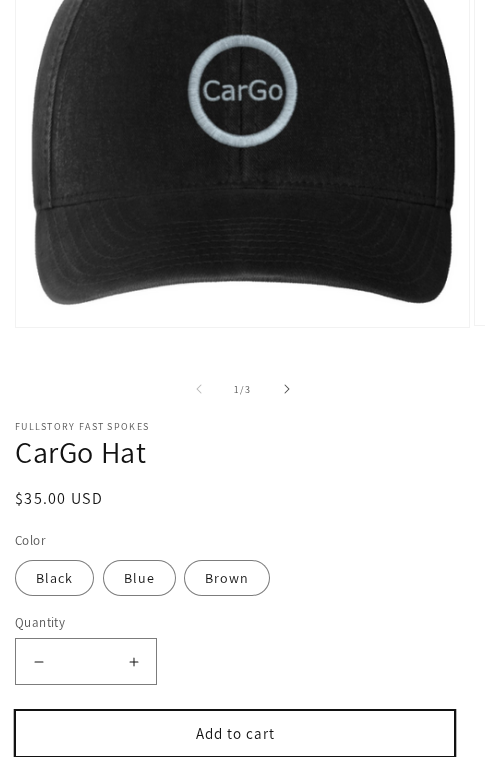 click on "Add to cart" at bounding box center (235, 733) 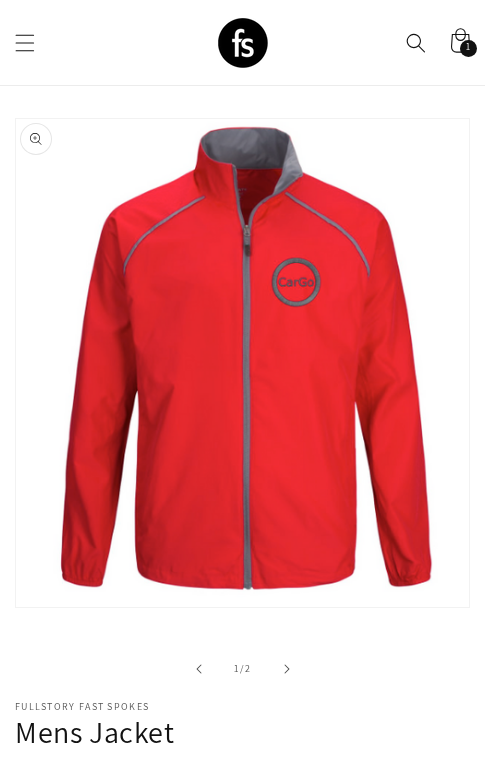 scroll, scrollTop: 0, scrollLeft: 0, axis: both 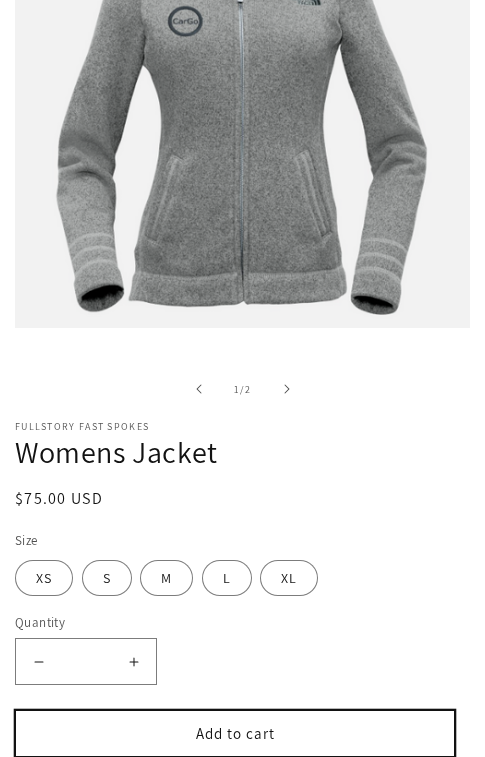 click on "Add to cart" at bounding box center [235, 733] 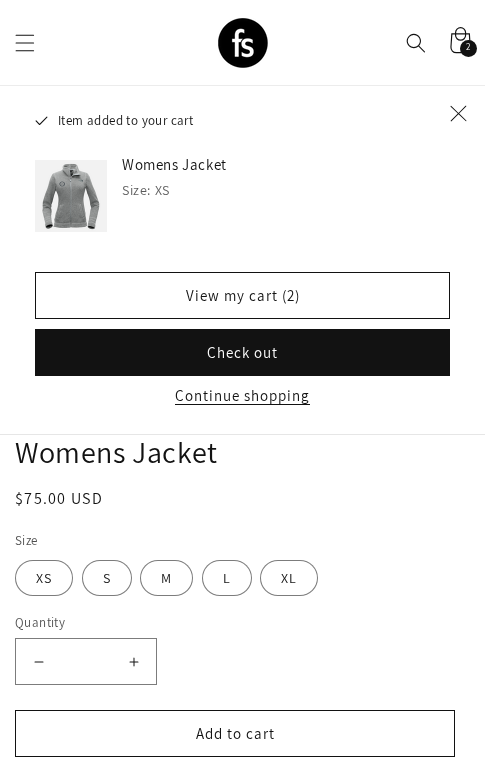 click 